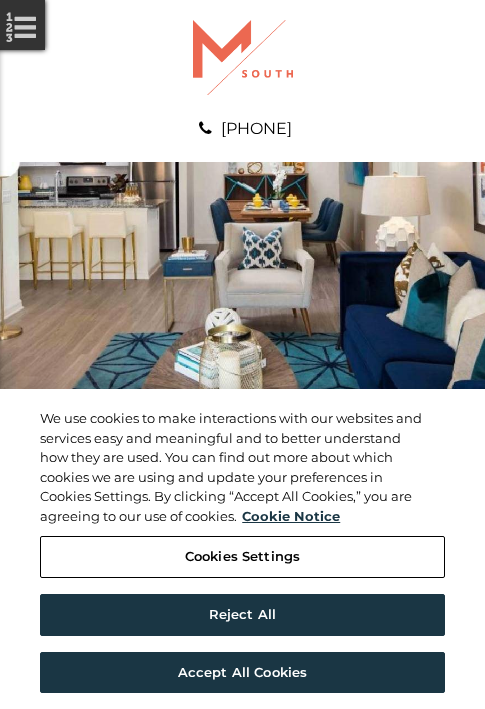 scroll, scrollTop: 0, scrollLeft: 0, axis: both 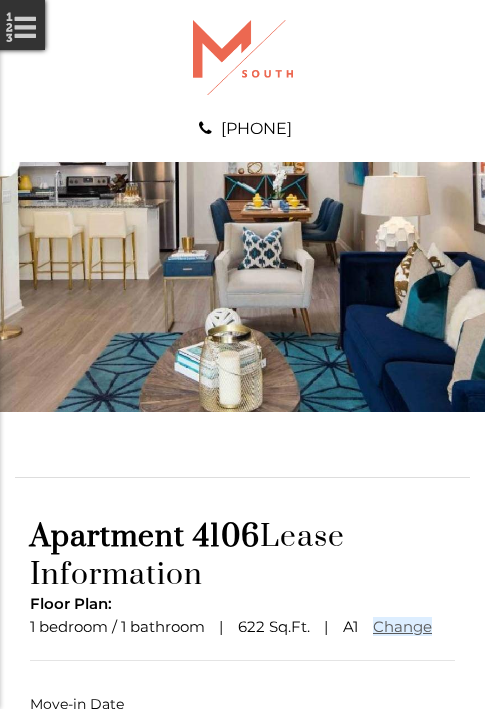 click at bounding box center [243, 791] 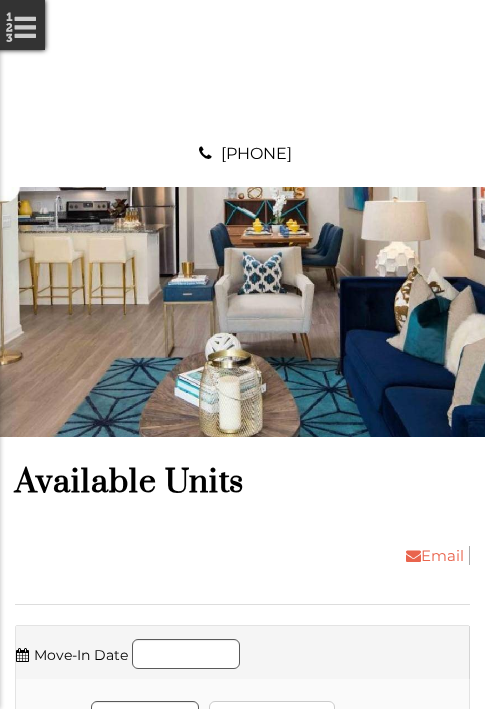 scroll, scrollTop: 0, scrollLeft: 0, axis: both 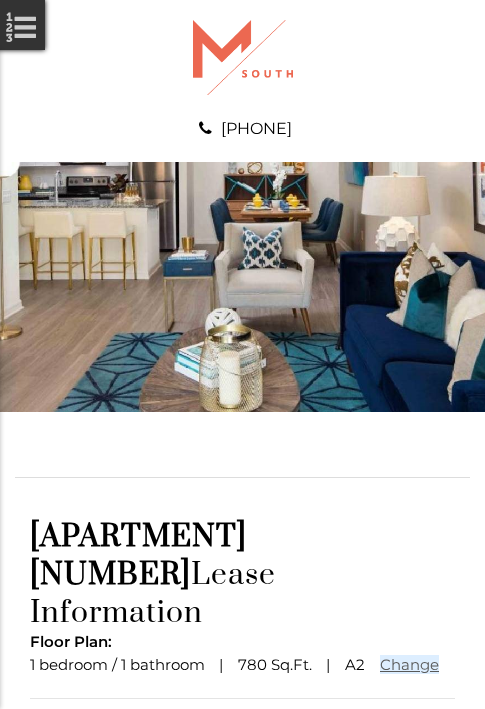 click at bounding box center [243, 829] 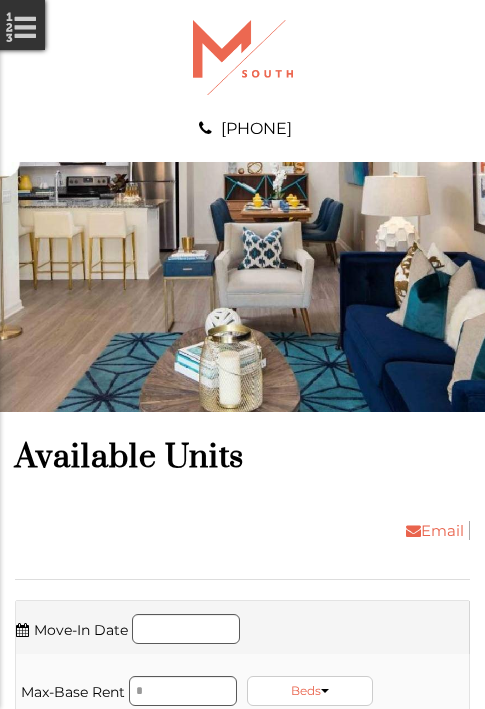 scroll, scrollTop: 0, scrollLeft: 0, axis: both 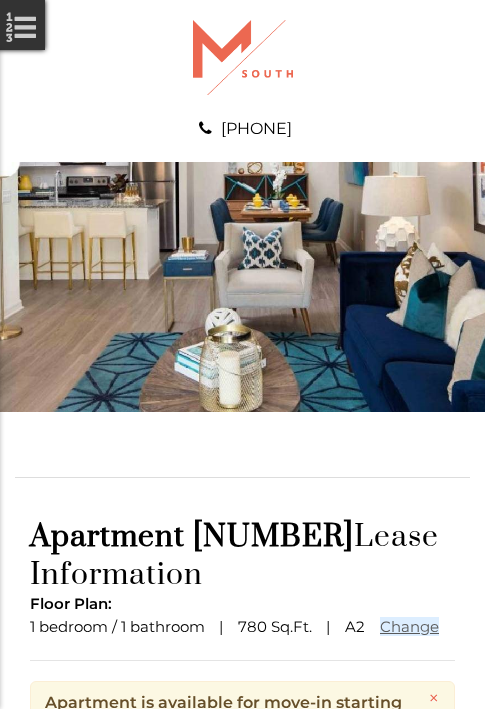 click at bounding box center (243, 886) 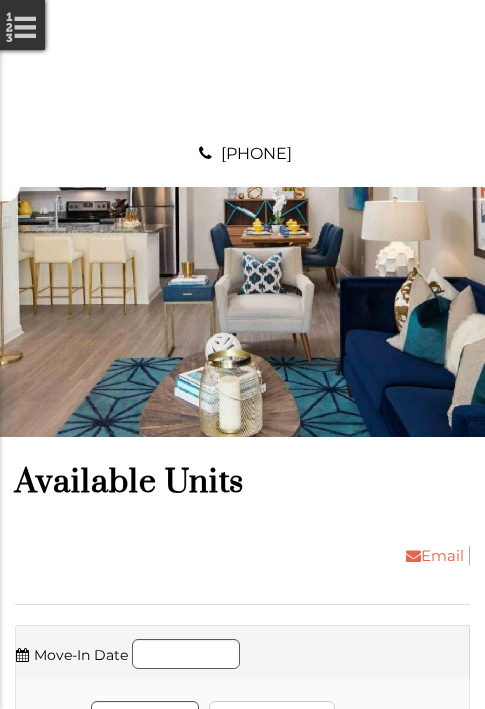 scroll, scrollTop: 0, scrollLeft: 0, axis: both 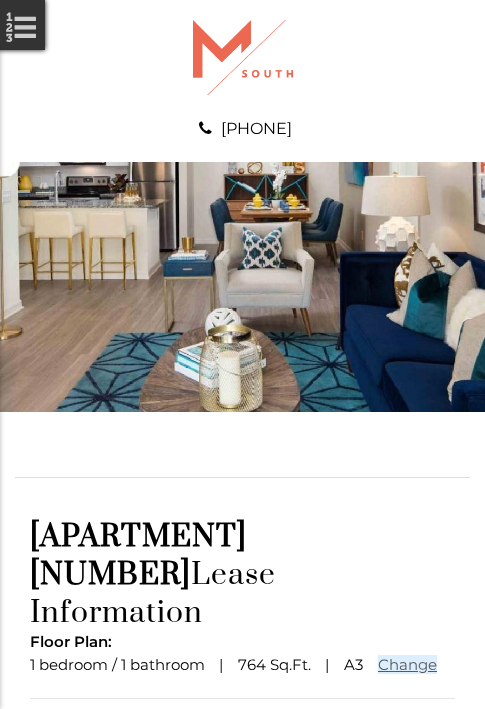 click at bounding box center (243, 829) 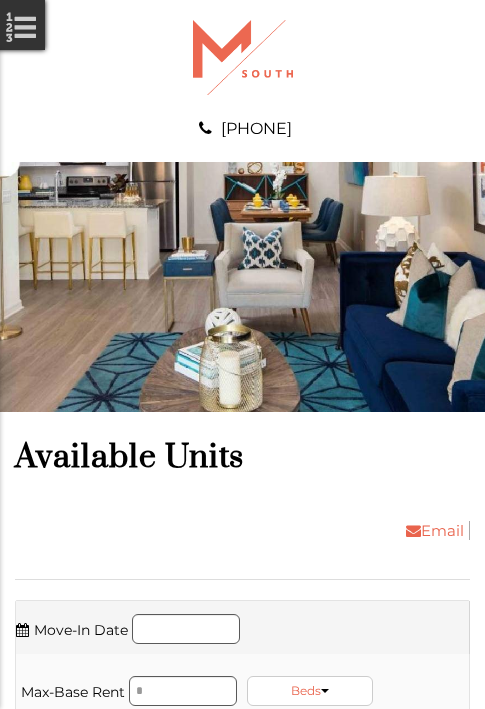 scroll, scrollTop: 0, scrollLeft: 0, axis: both 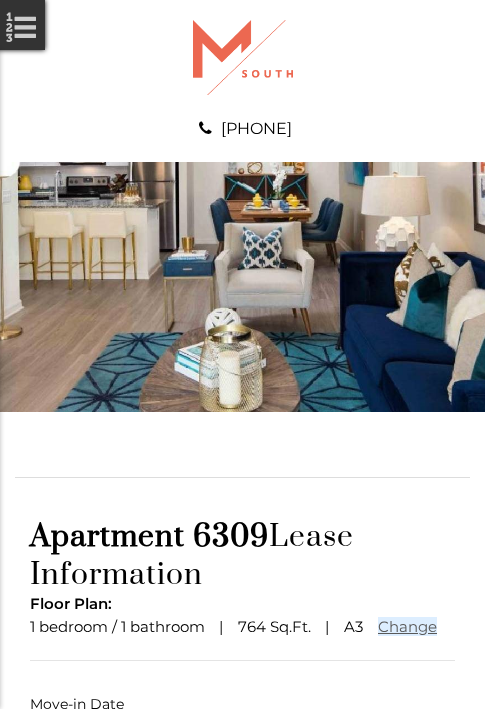 click at bounding box center [243, 791] 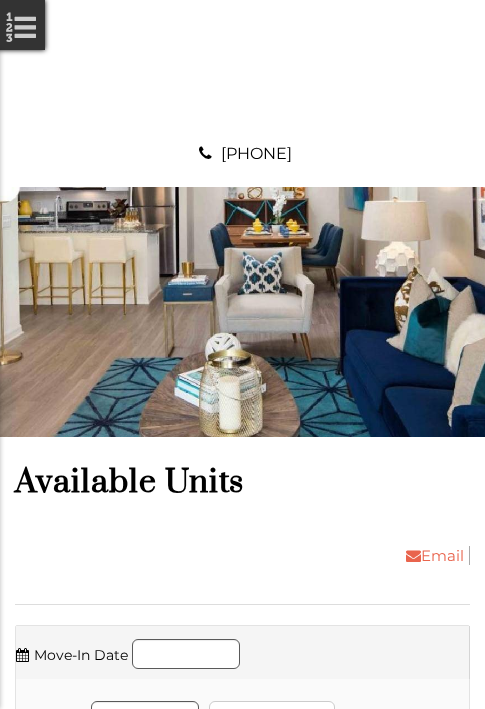 scroll, scrollTop: 0, scrollLeft: 0, axis: both 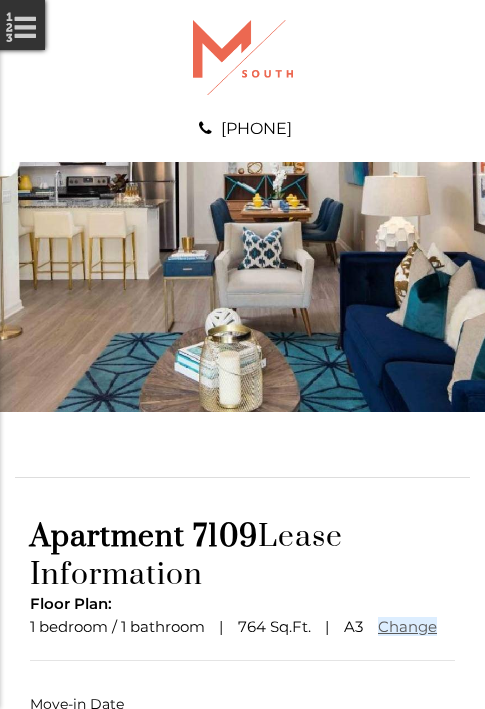 click at bounding box center [243, 791] 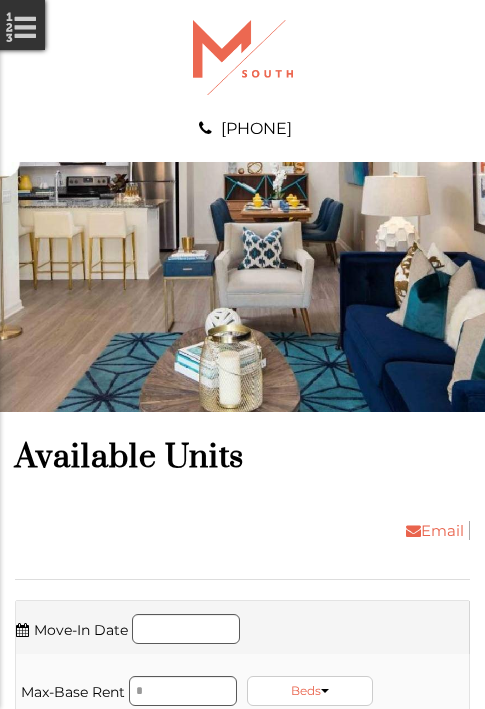 scroll, scrollTop: 0, scrollLeft: 0, axis: both 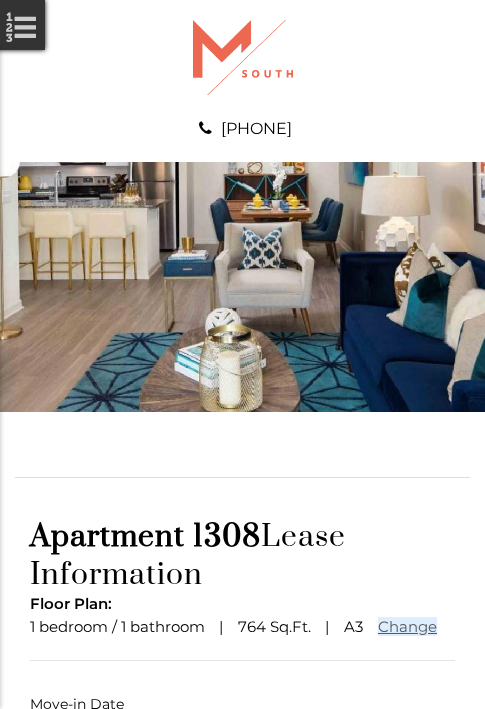 click at bounding box center (243, 791) 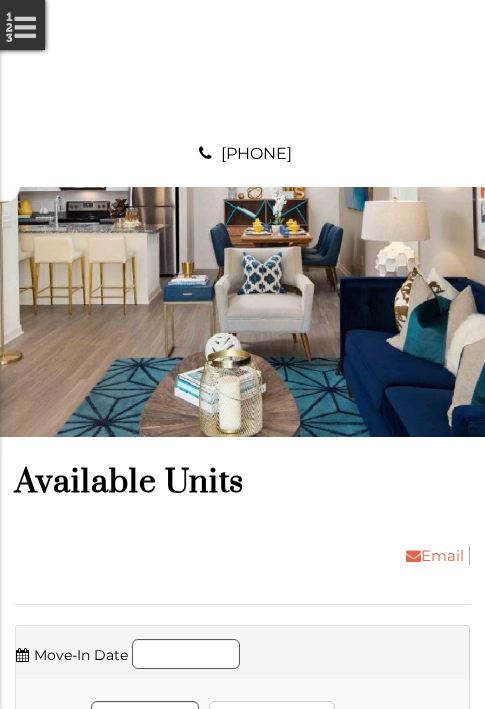 scroll, scrollTop: 0, scrollLeft: 0, axis: both 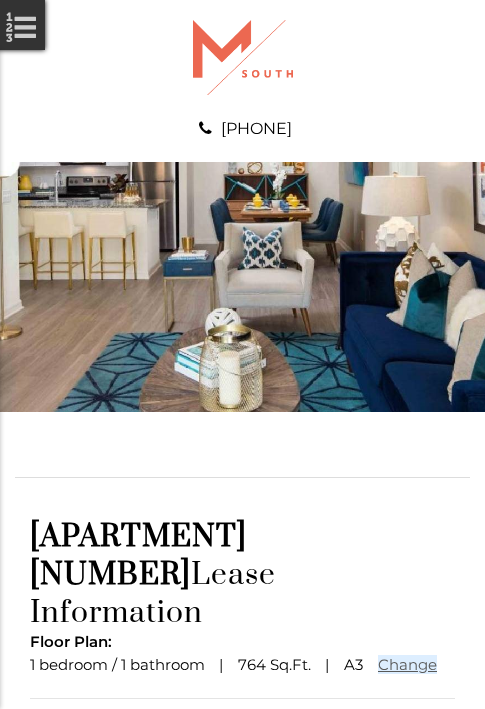 click at bounding box center (243, 829) 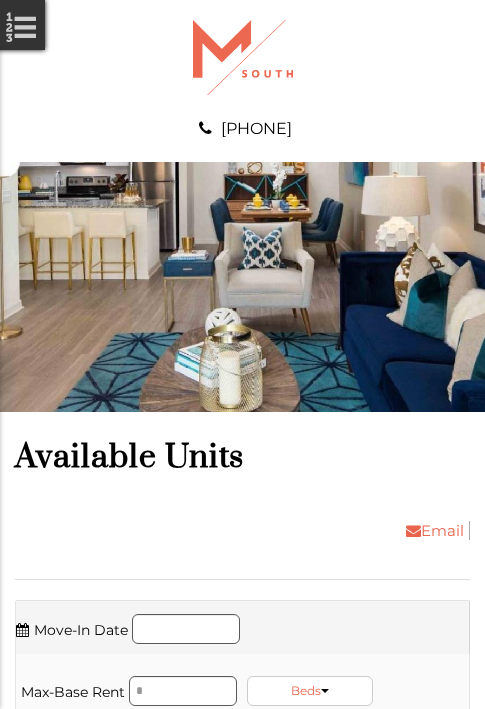 scroll, scrollTop: 0, scrollLeft: 0, axis: both 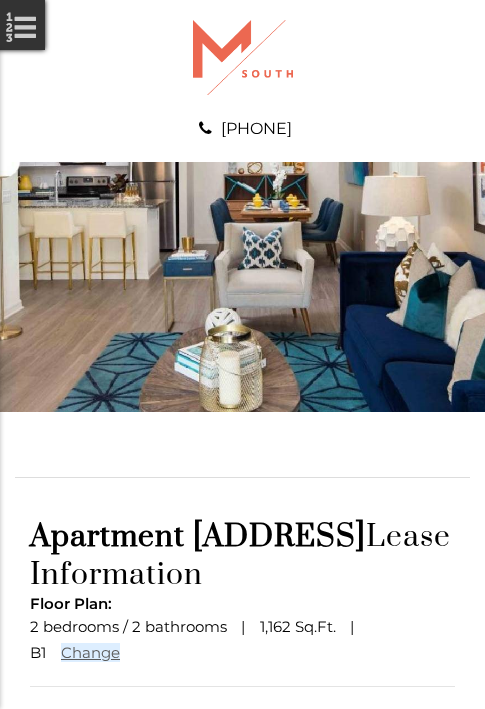 click at bounding box center (243, 817) 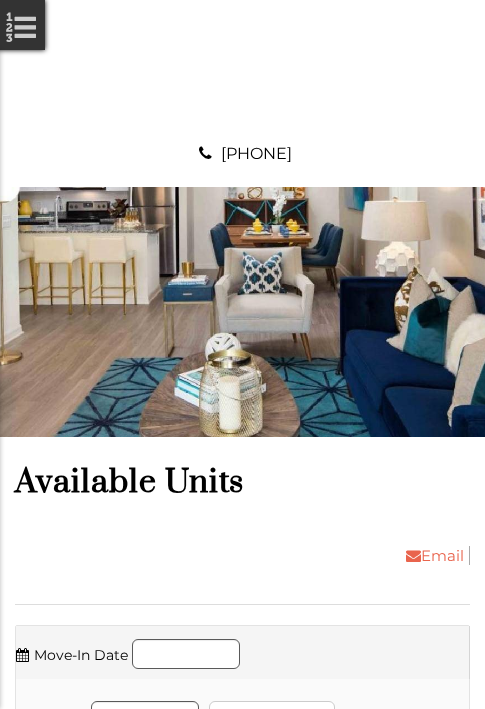 scroll, scrollTop: 0, scrollLeft: 0, axis: both 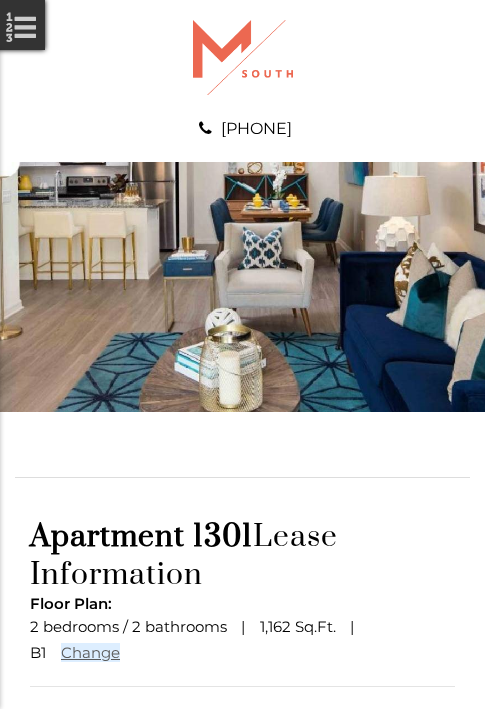 click at bounding box center (243, 817) 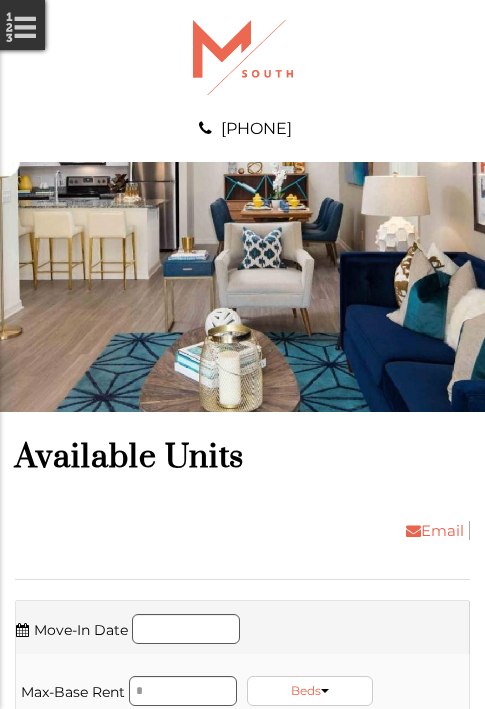 scroll, scrollTop: 0, scrollLeft: 0, axis: both 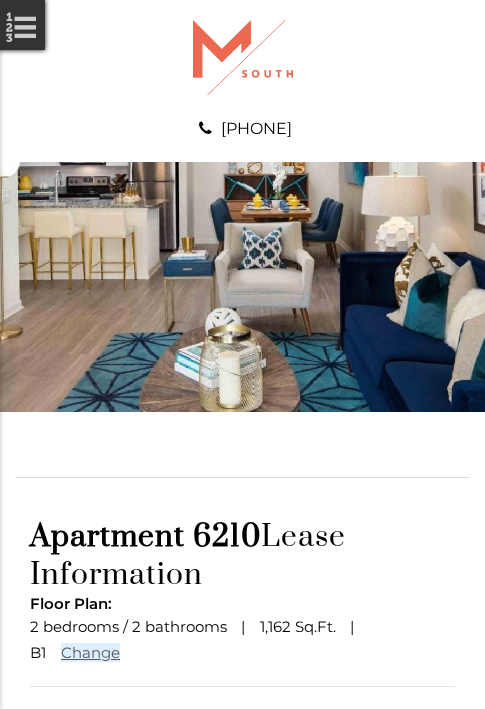 click at bounding box center [243, 817] 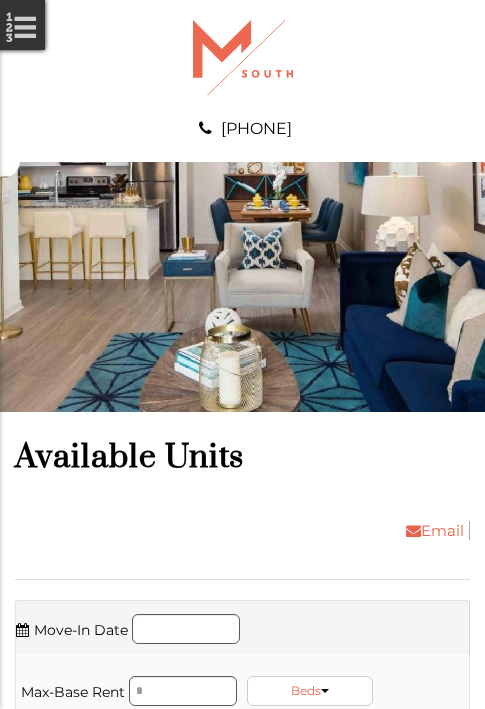 scroll, scrollTop: 0, scrollLeft: 0, axis: both 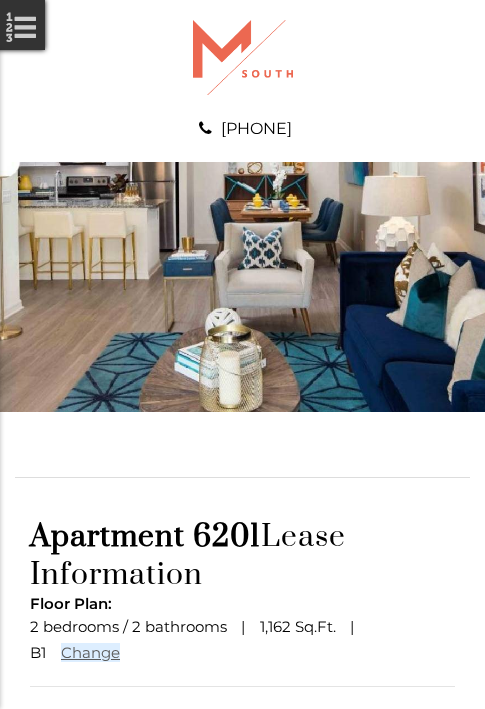 click at bounding box center (243, 817) 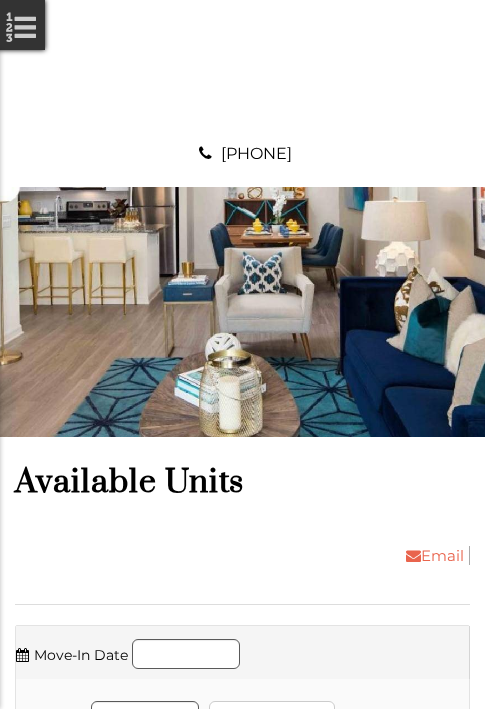 scroll, scrollTop: 0, scrollLeft: 0, axis: both 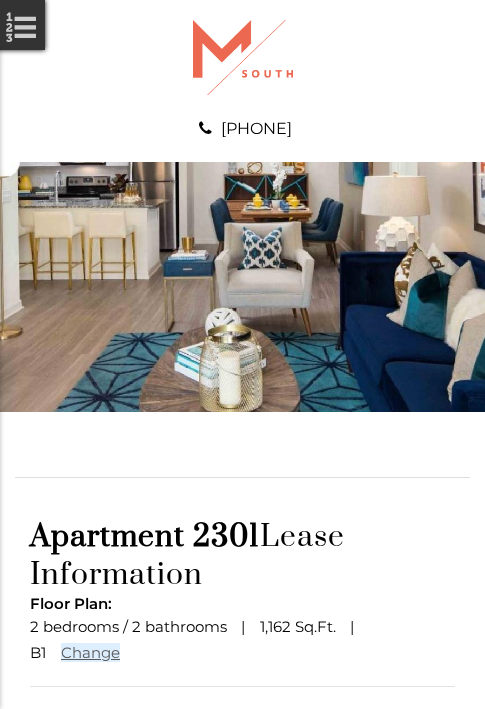 click at bounding box center (243, 817) 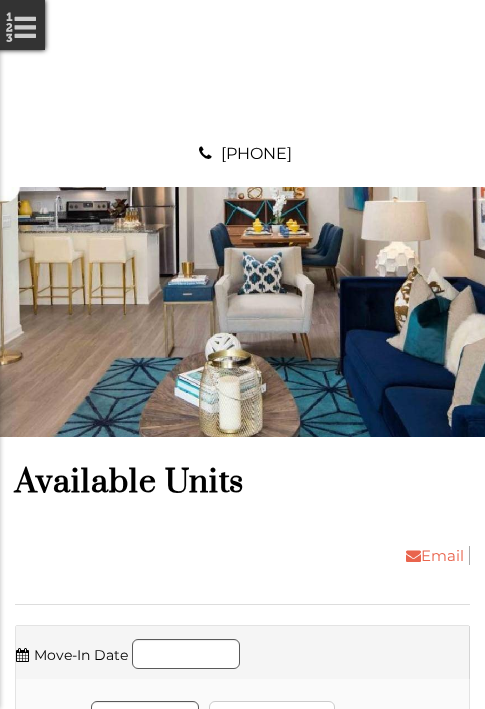 scroll, scrollTop: 0, scrollLeft: 0, axis: both 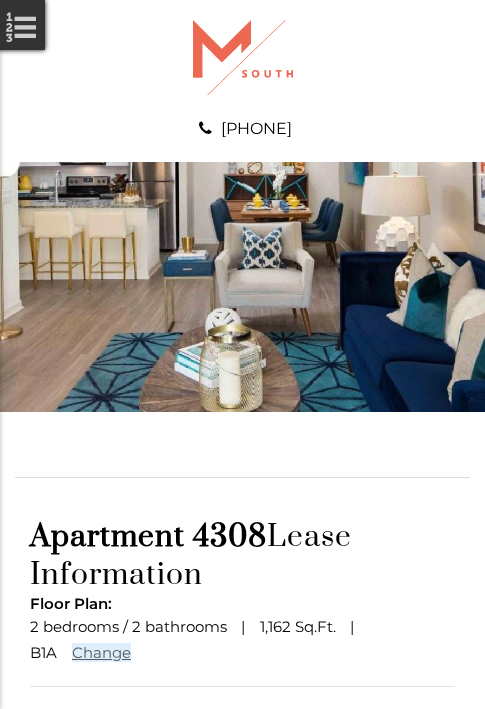click at bounding box center (243, 817) 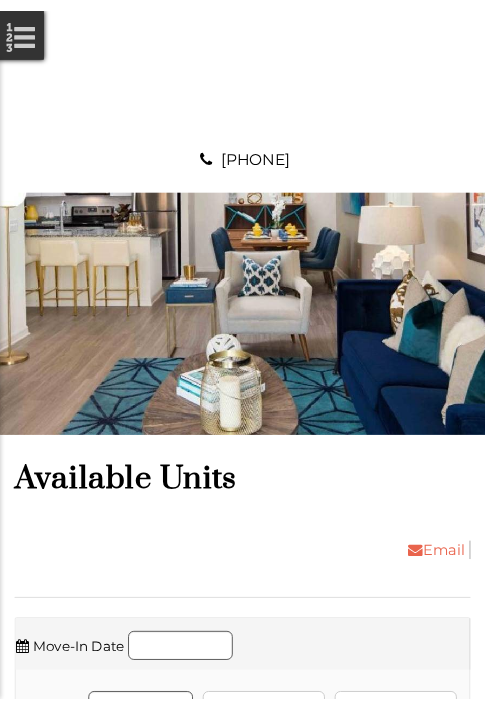 scroll, scrollTop: 0, scrollLeft: 0, axis: both 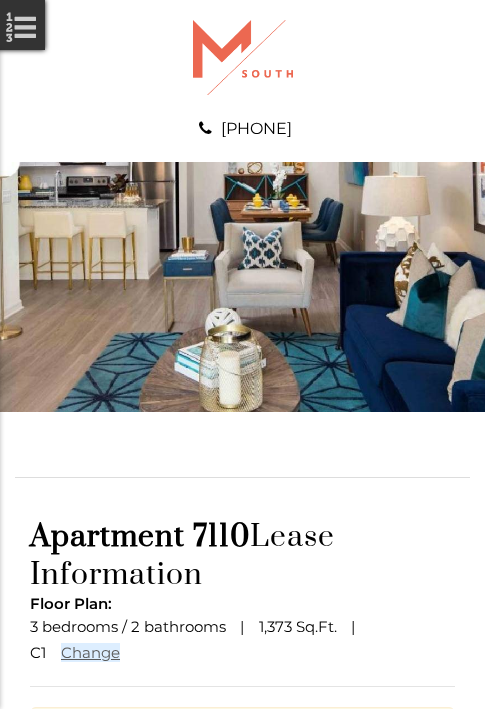 click at bounding box center (243, 912) 